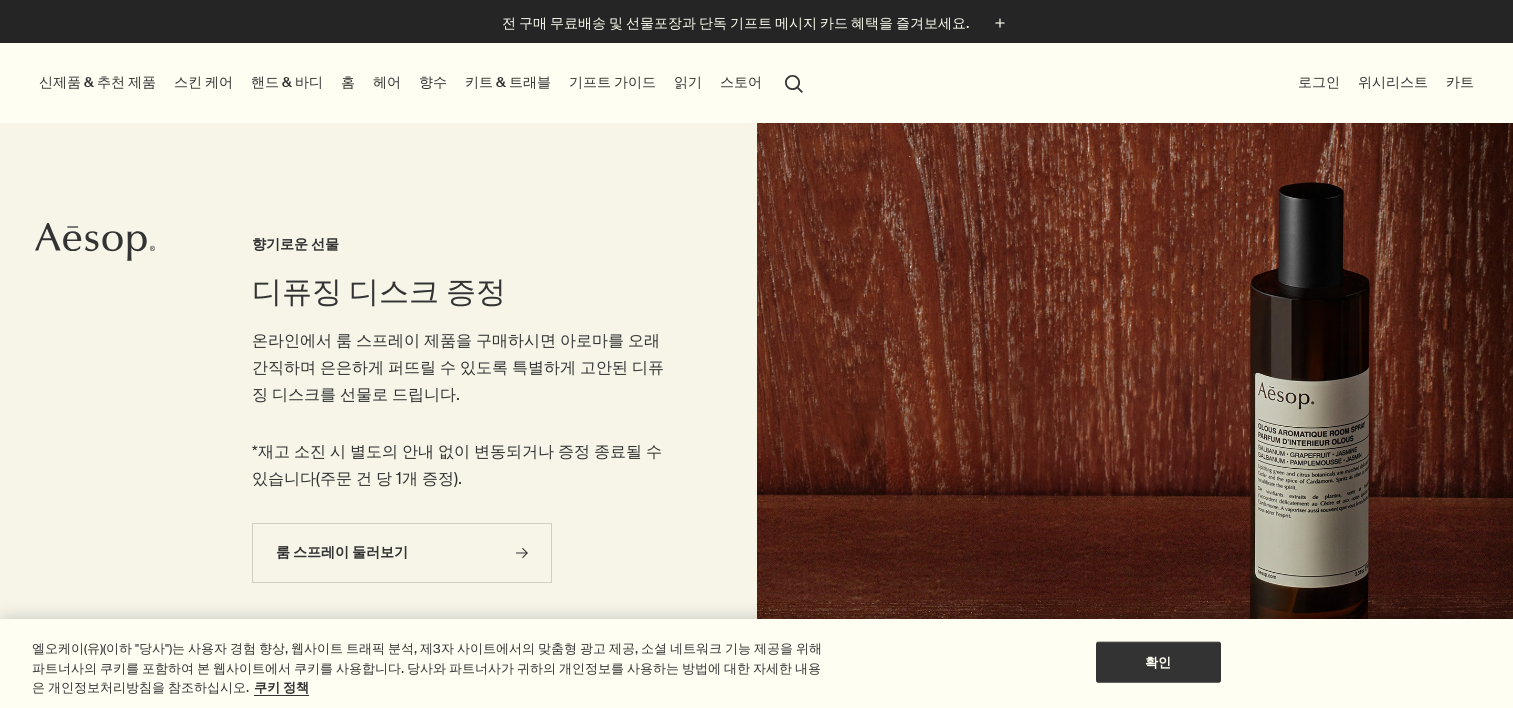 scroll, scrollTop: 0, scrollLeft: 0, axis: both 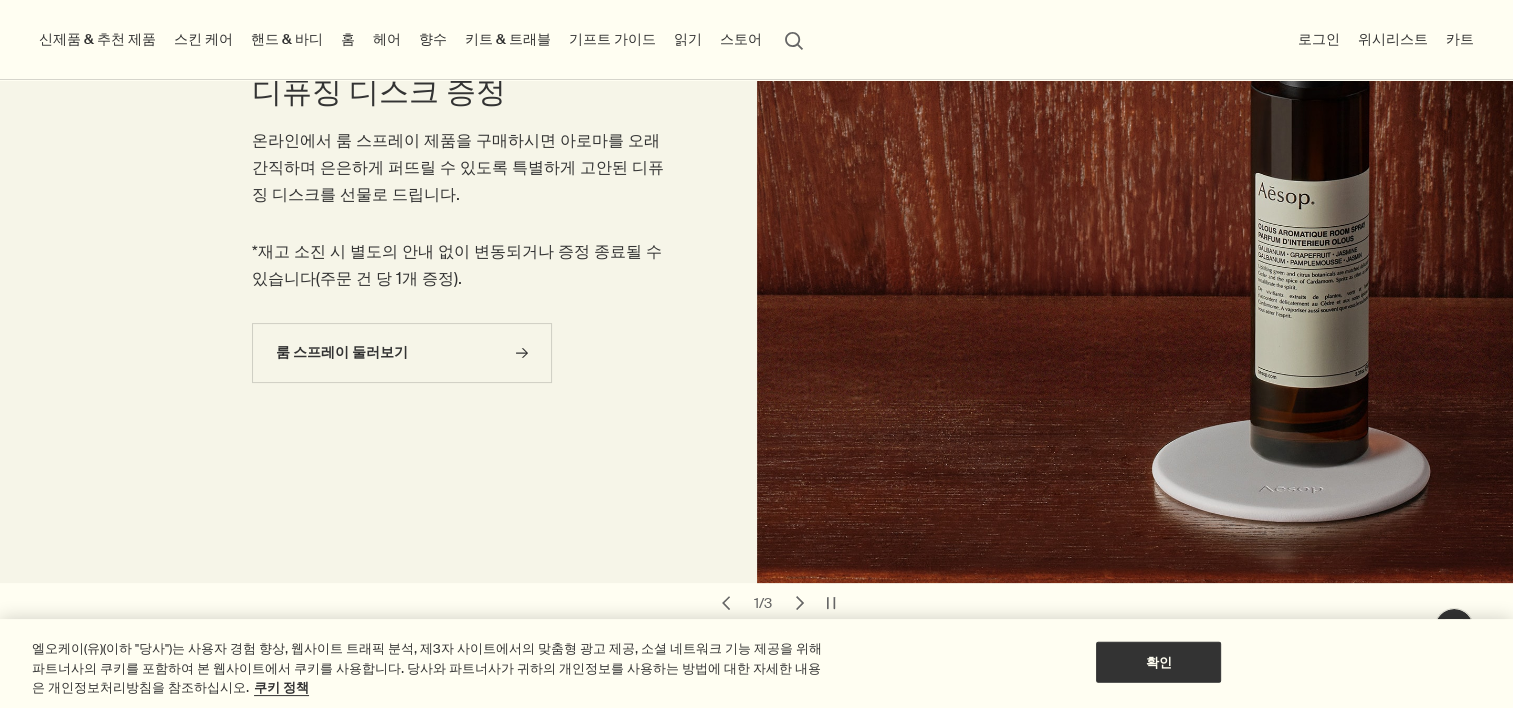 click on "chevron" at bounding box center (800, 603) 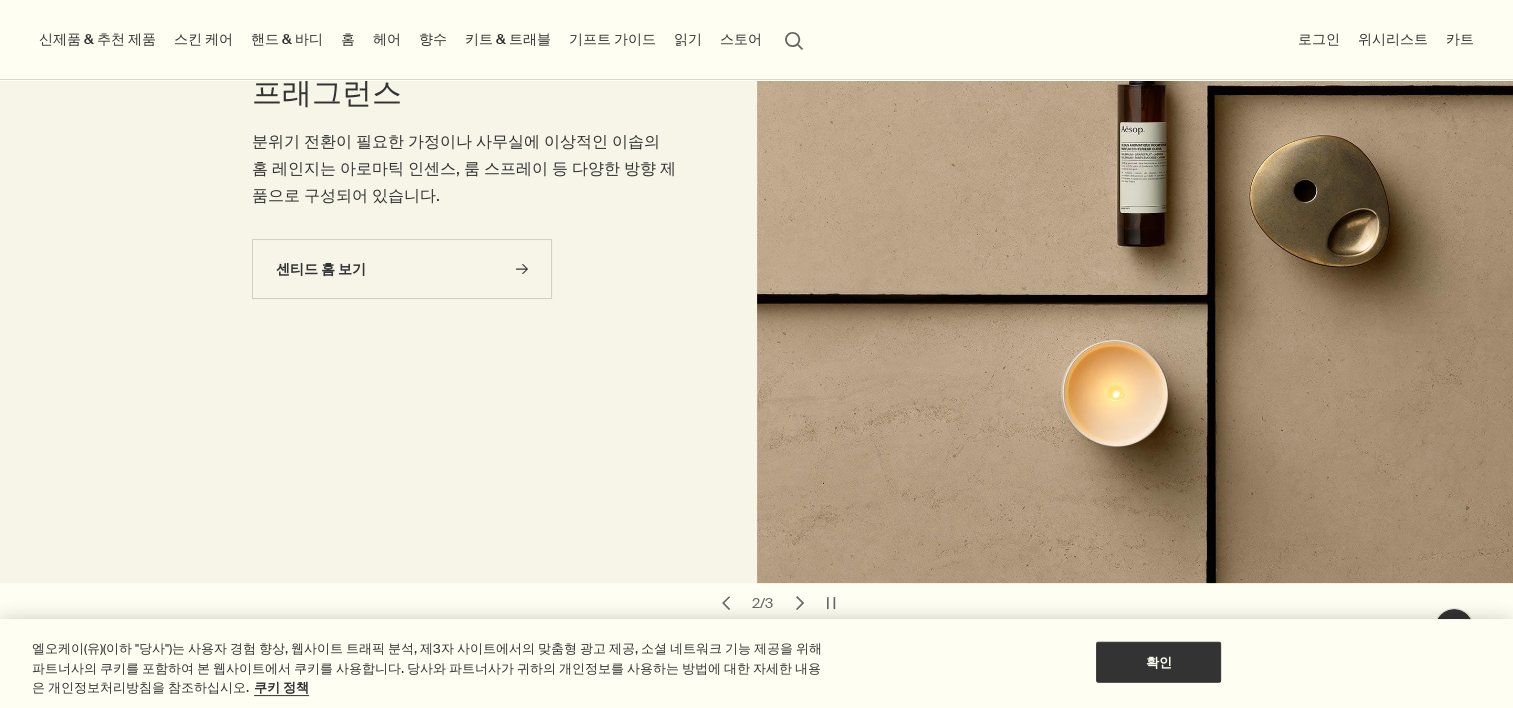 click on "chevron" at bounding box center (800, 603) 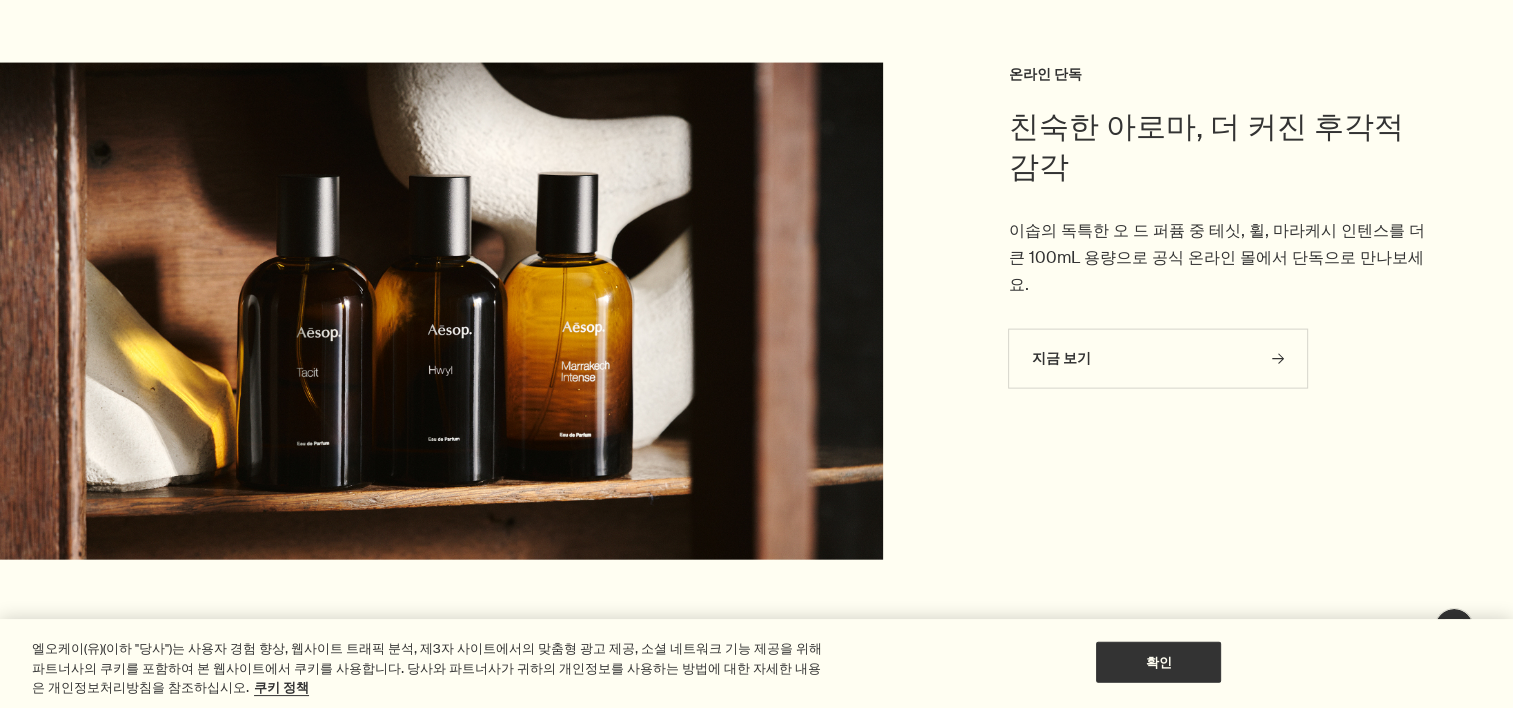 scroll, scrollTop: 4500, scrollLeft: 0, axis: vertical 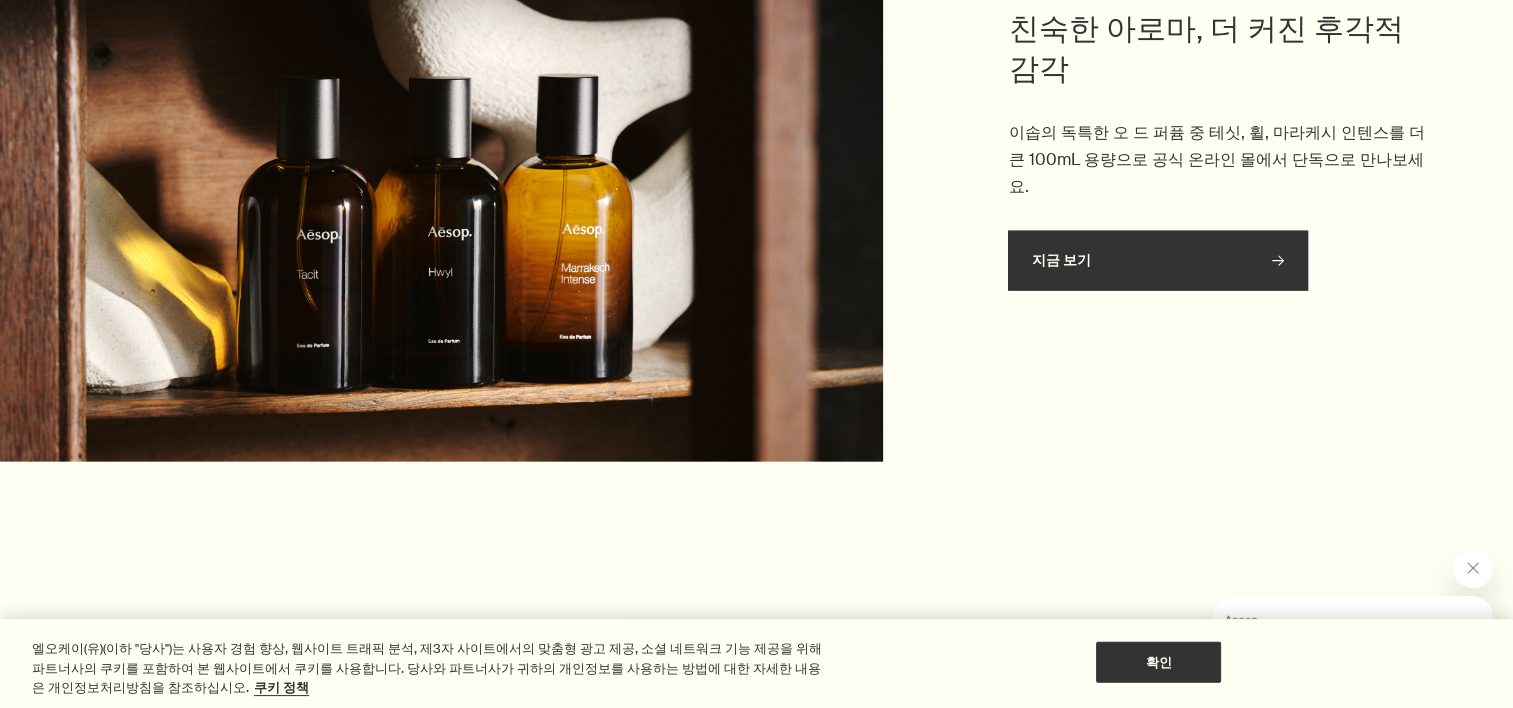 click on "지금 보기   rightArrow" at bounding box center (1158, 261) 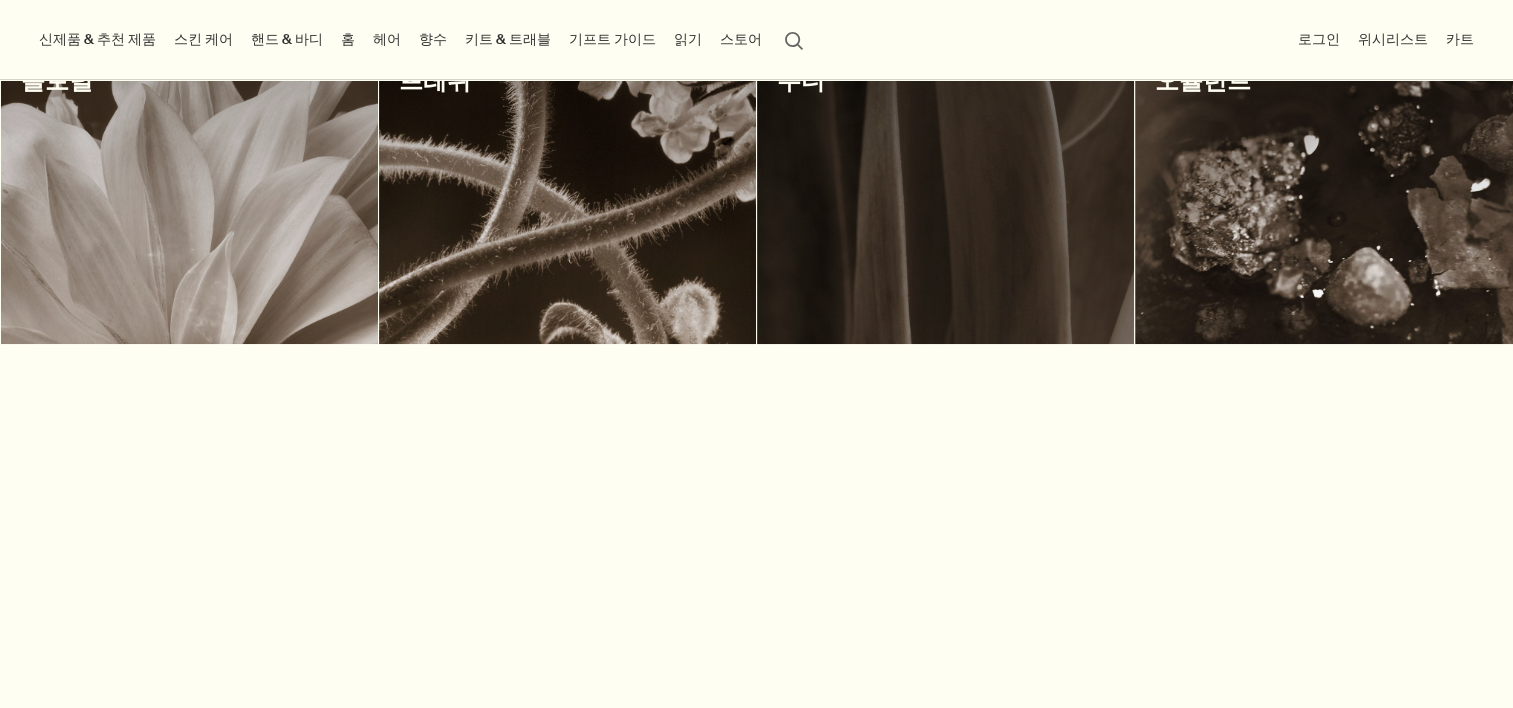 scroll, scrollTop: 0, scrollLeft: 0, axis: both 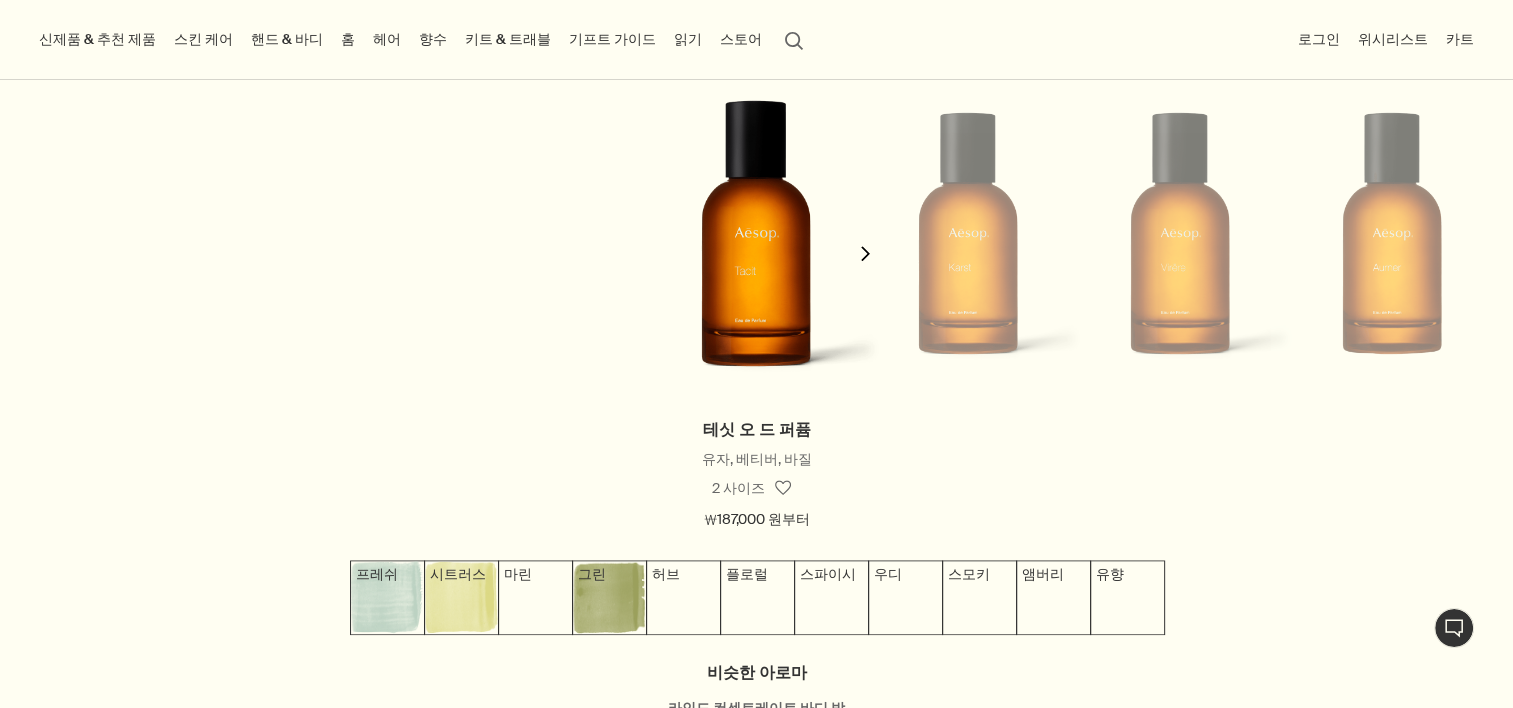 click at bounding box center [757, 233] 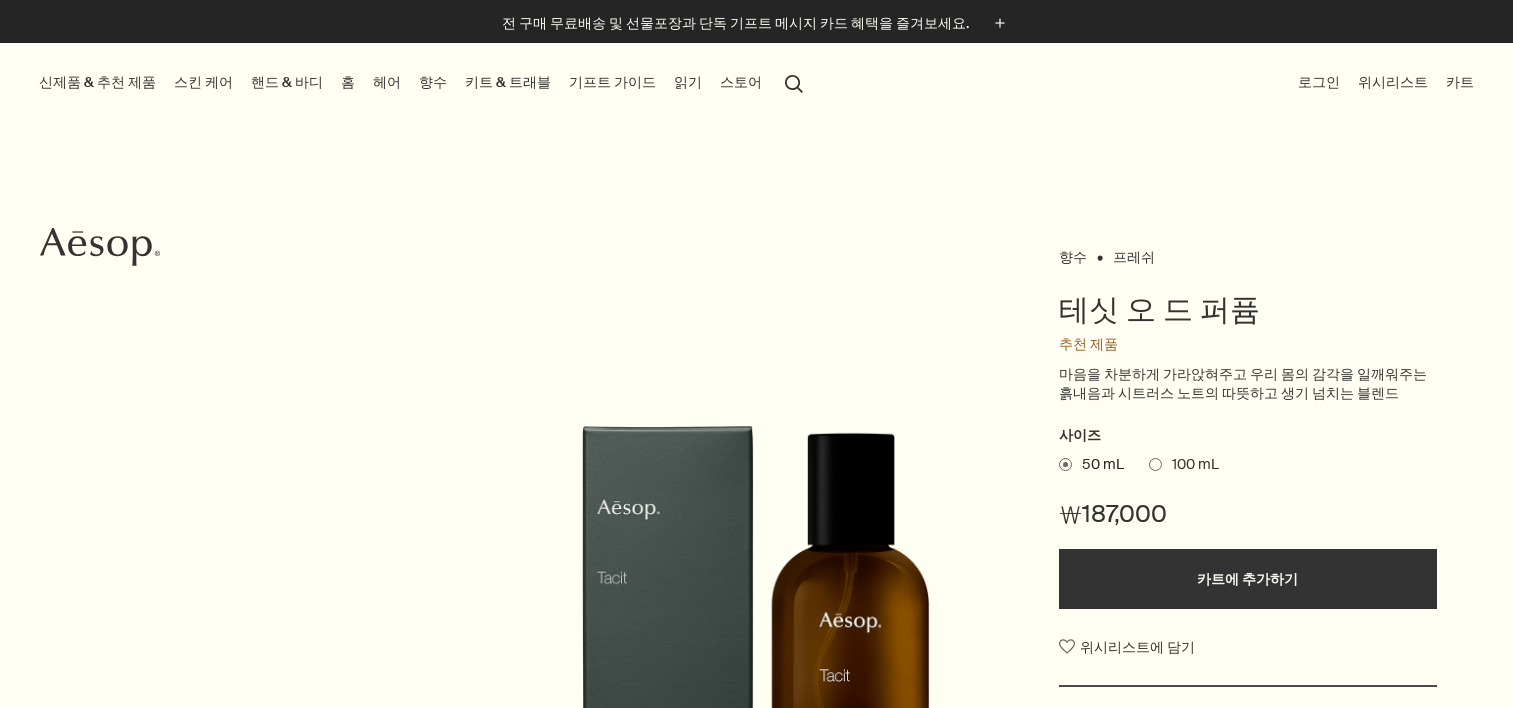 scroll, scrollTop: 0, scrollLeft: 0, axis: both 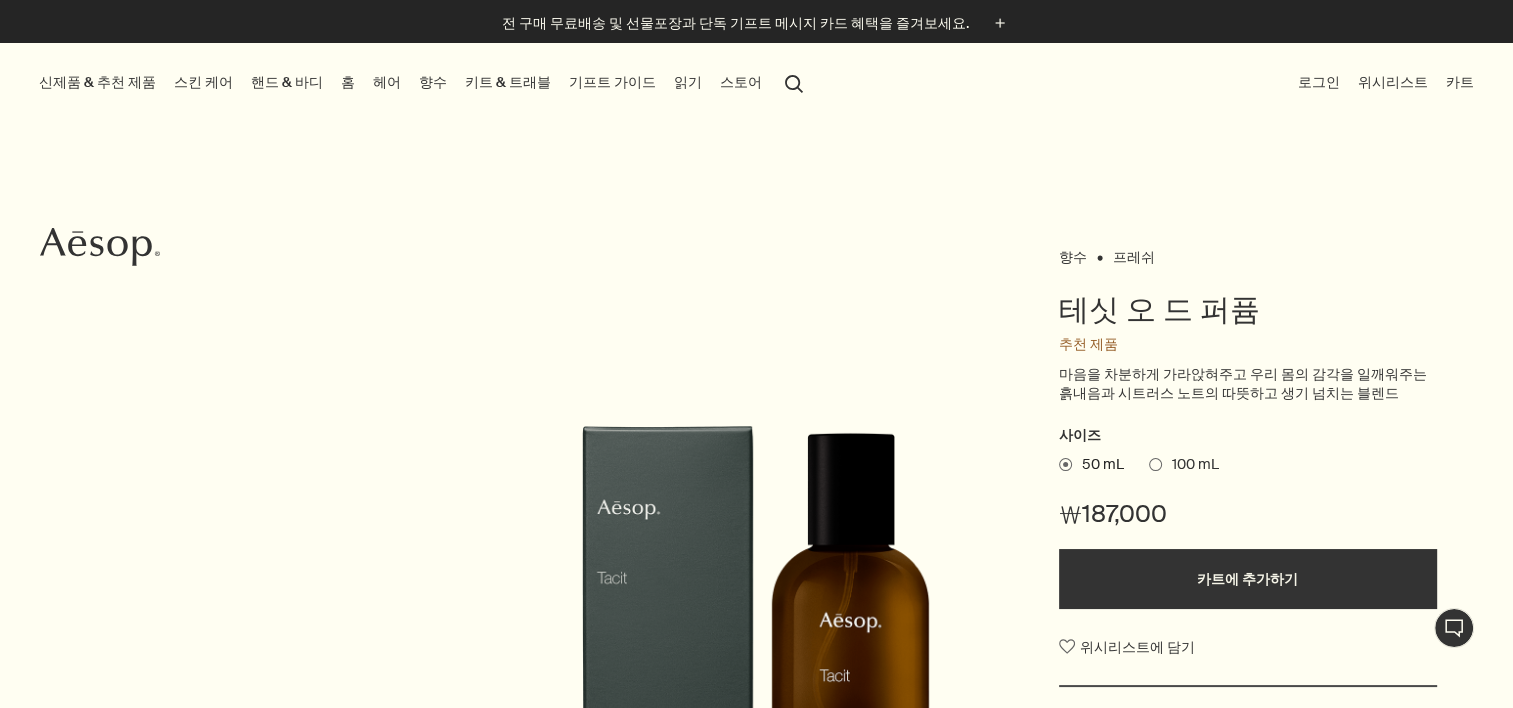 click on "100 mL" at bounding box center (1190, 465) 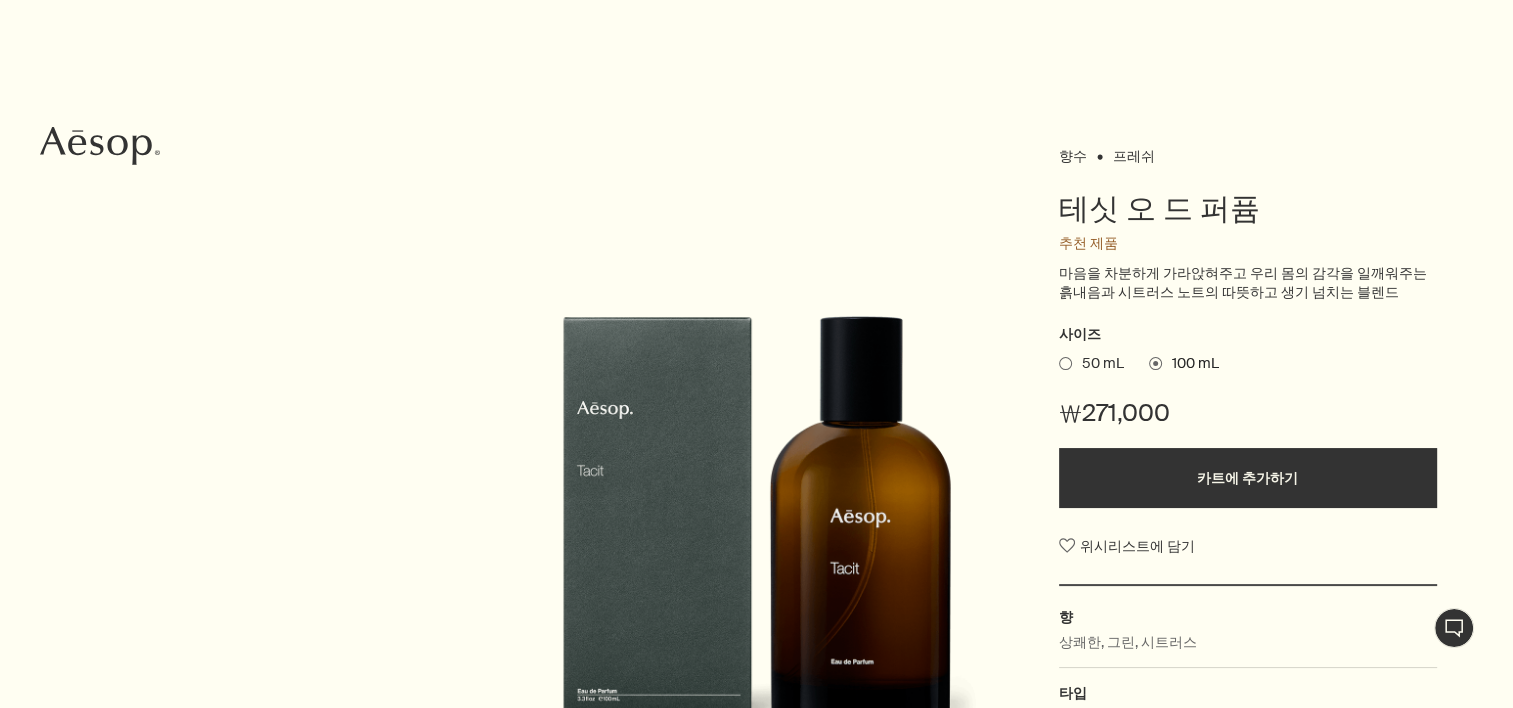 scroll, scrollTop: 300, scrollLeft: 0, axis: vertical 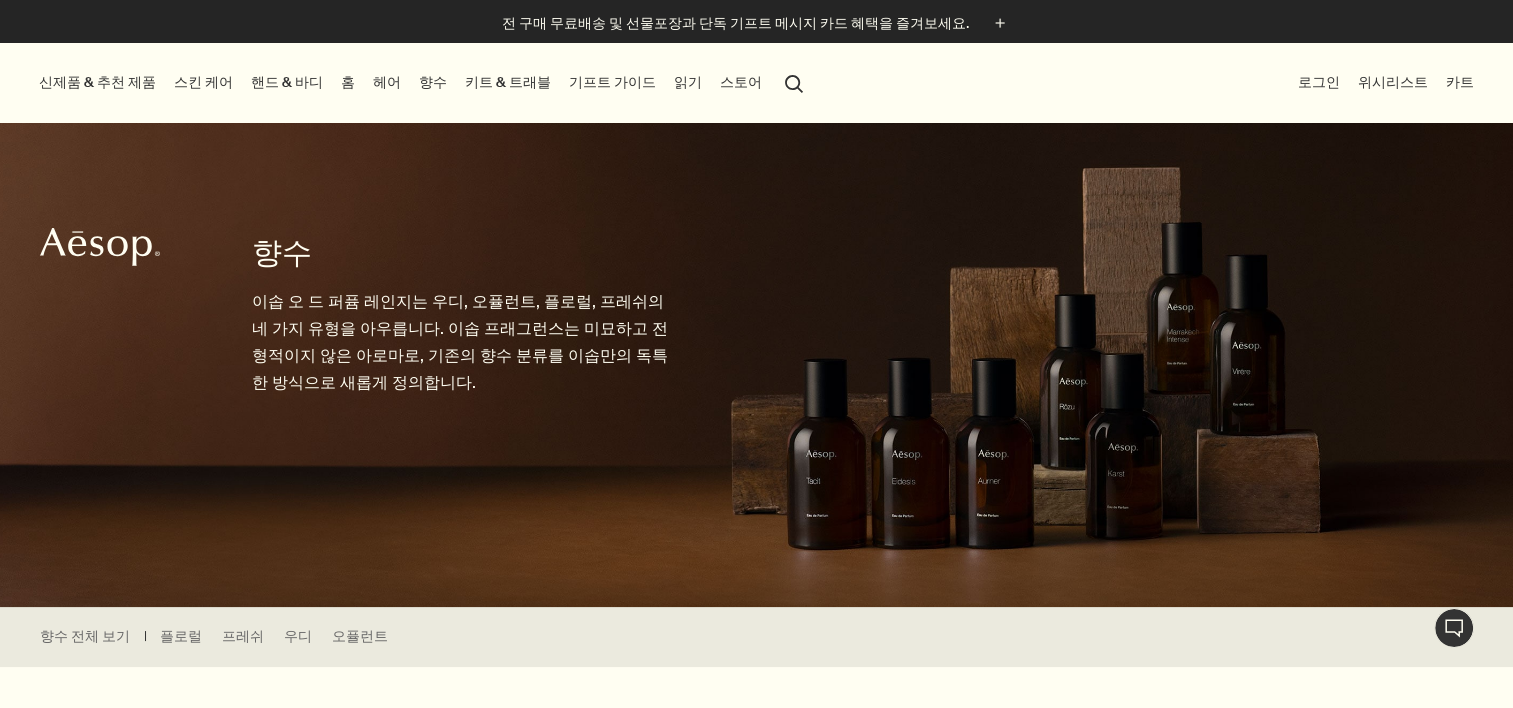 click on "Aesop" at bounding box center (100, 247) 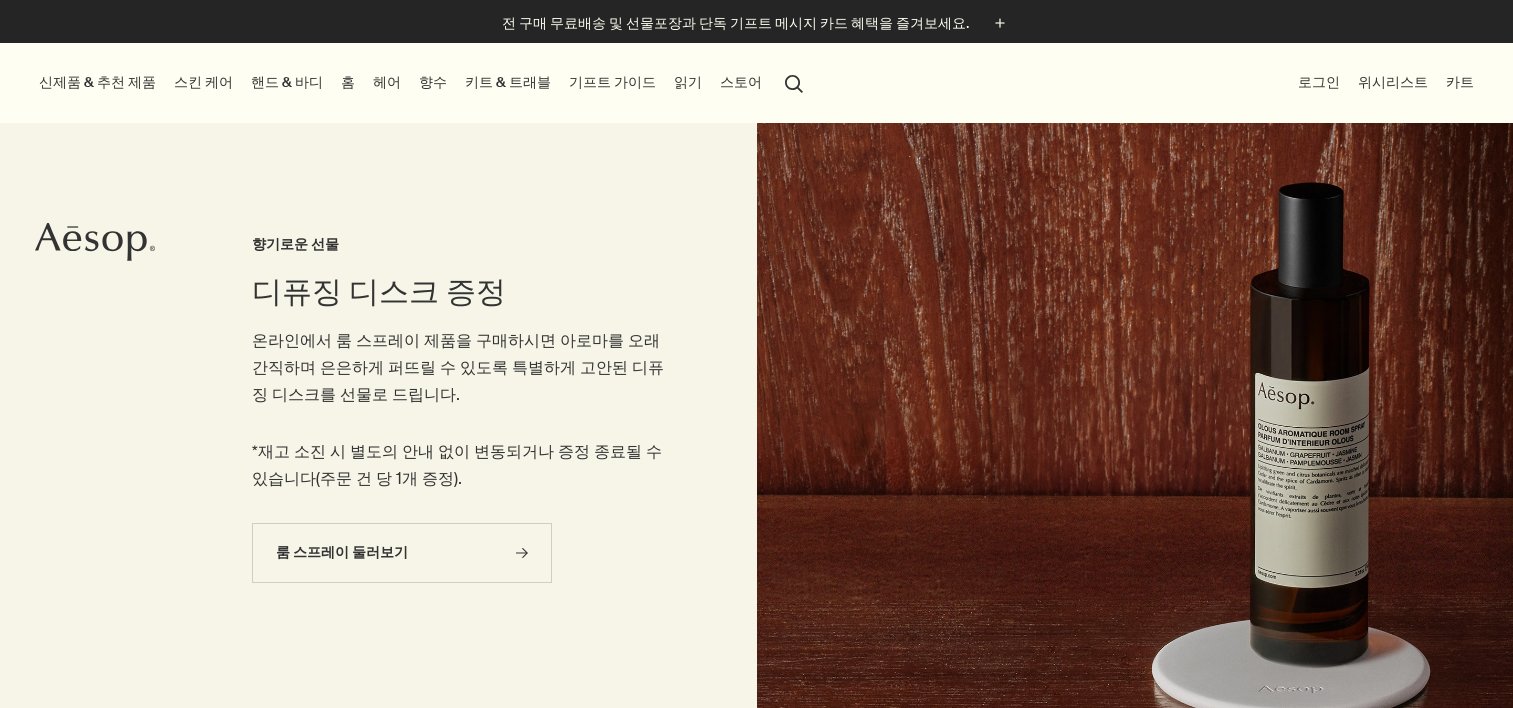 scroll, scrollTop: 0, scrollLeft: 0, axis: both 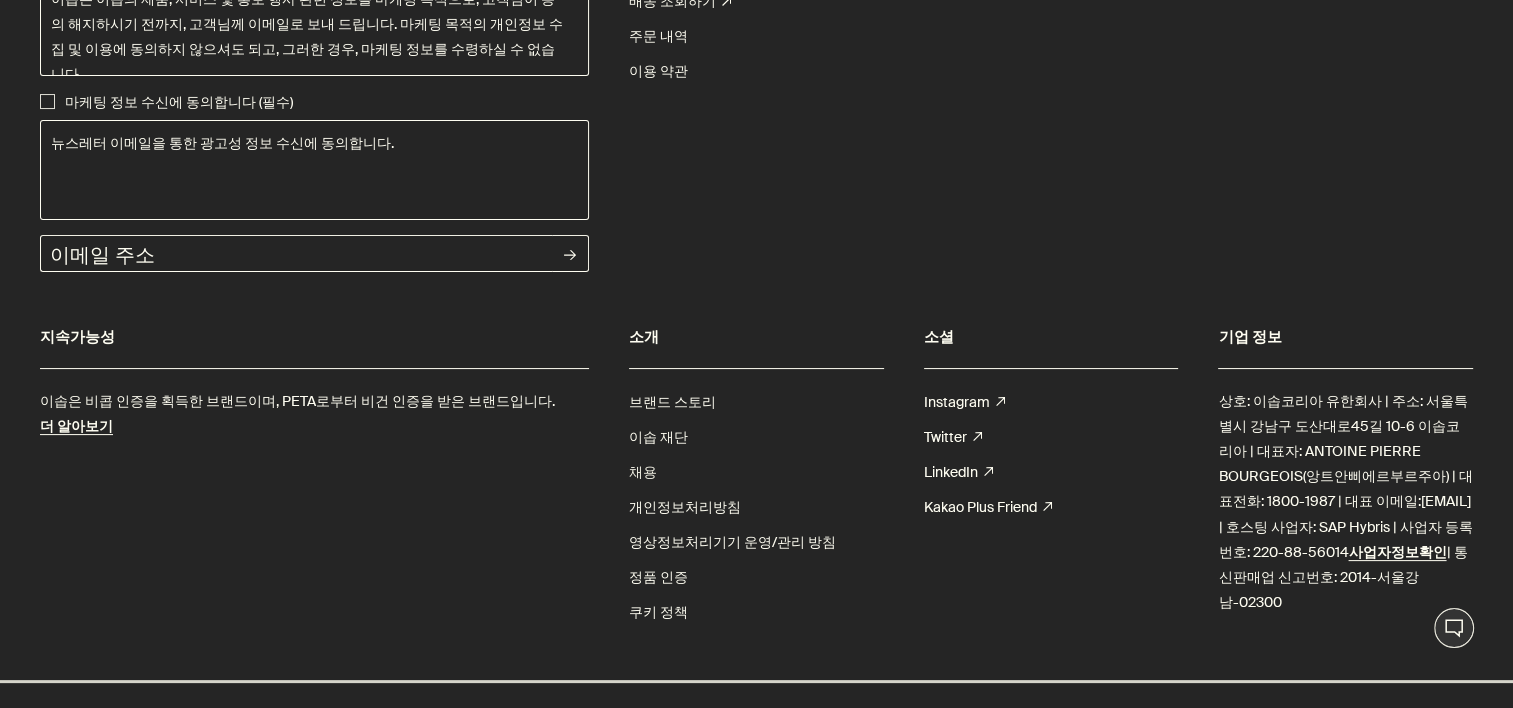 click on "채용" at bounding box center [643, 472] 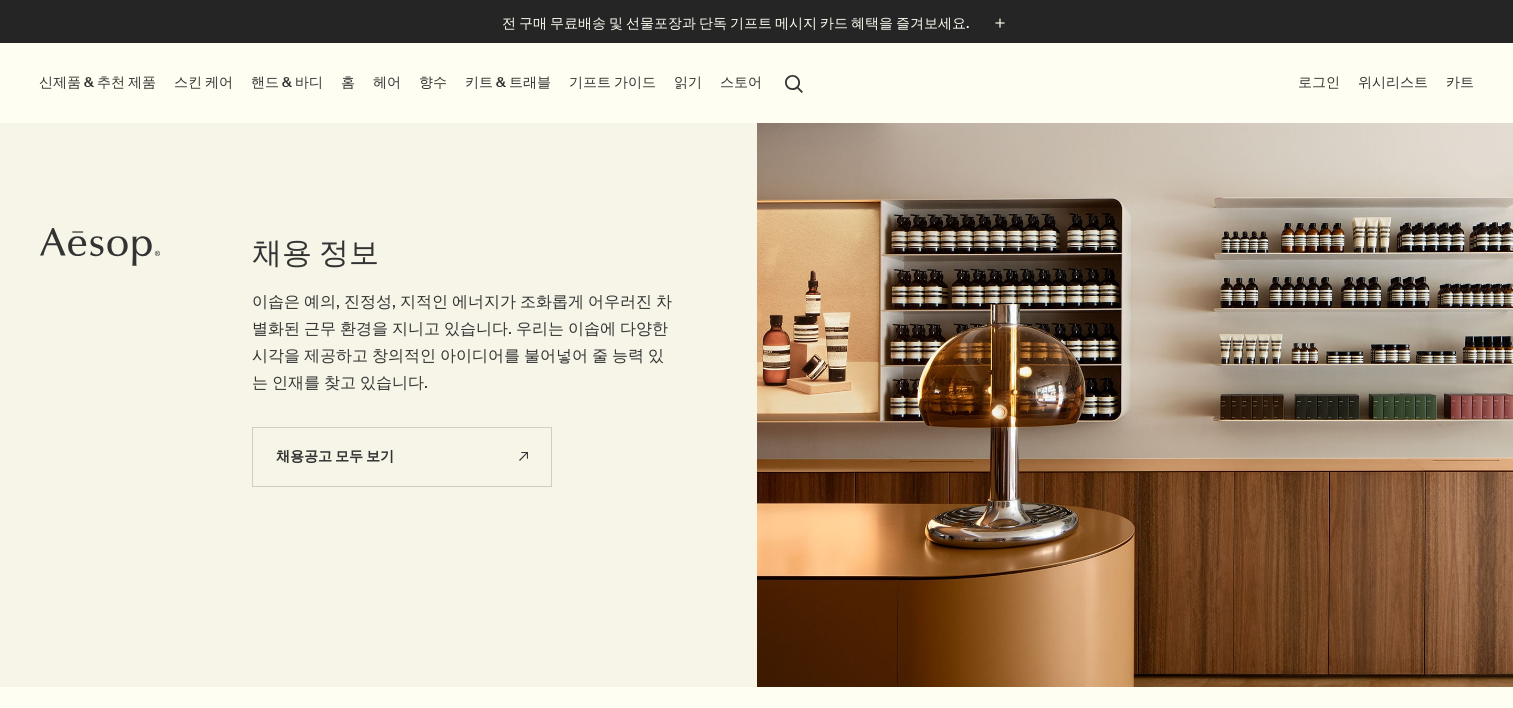 scroll, scrollTop: 0, scrollLeft: 0, axis: both 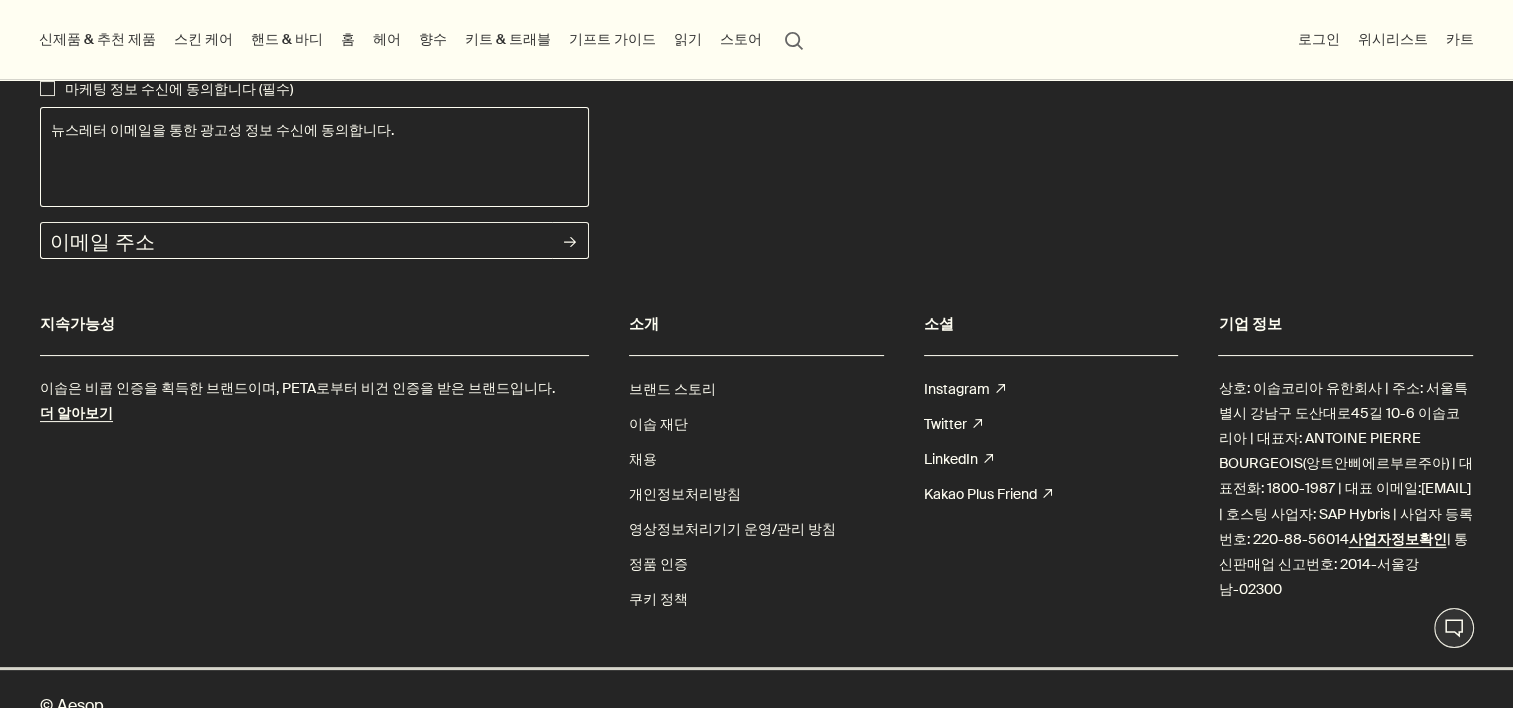 click on "채용" at bounding box center (643, 459) 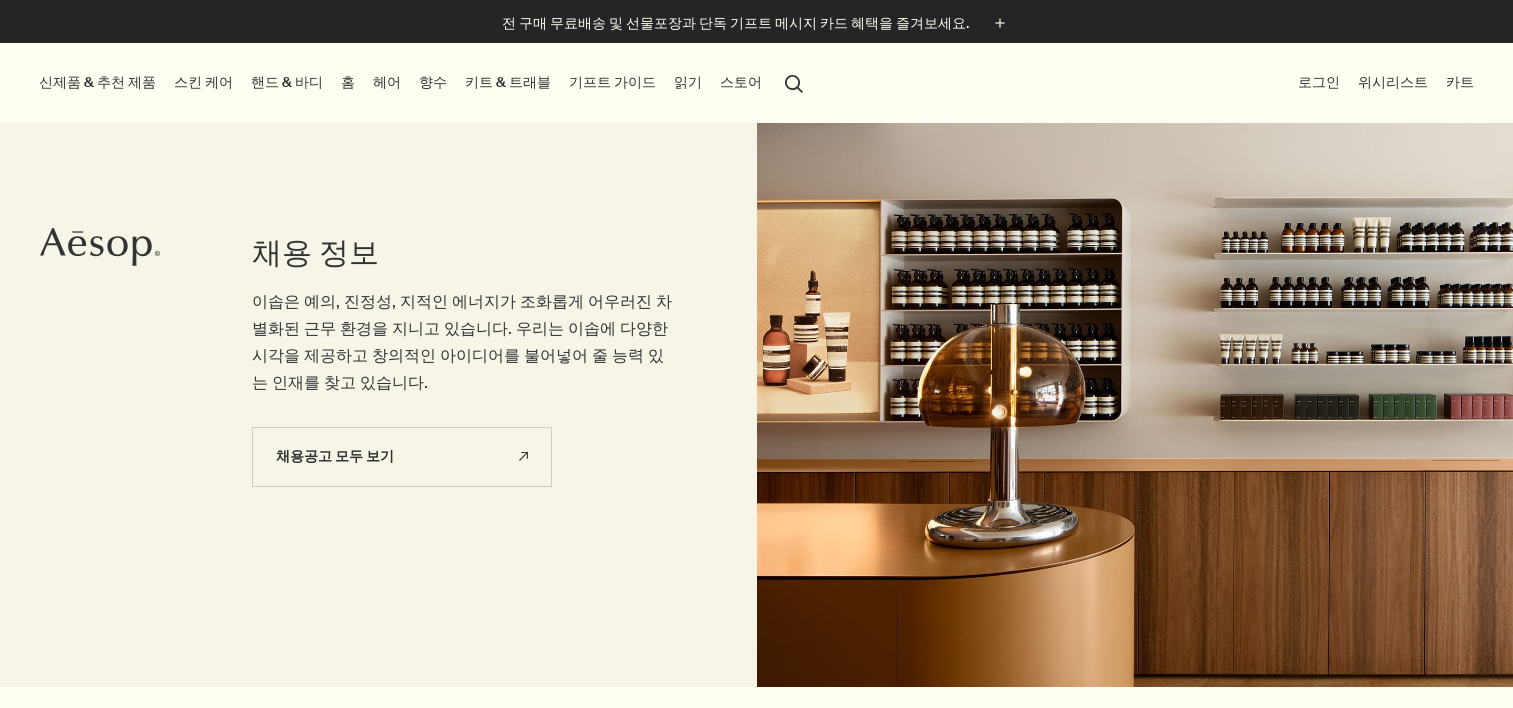 scroll, scrollTop: 0, scrollLeft: 0, axis: both 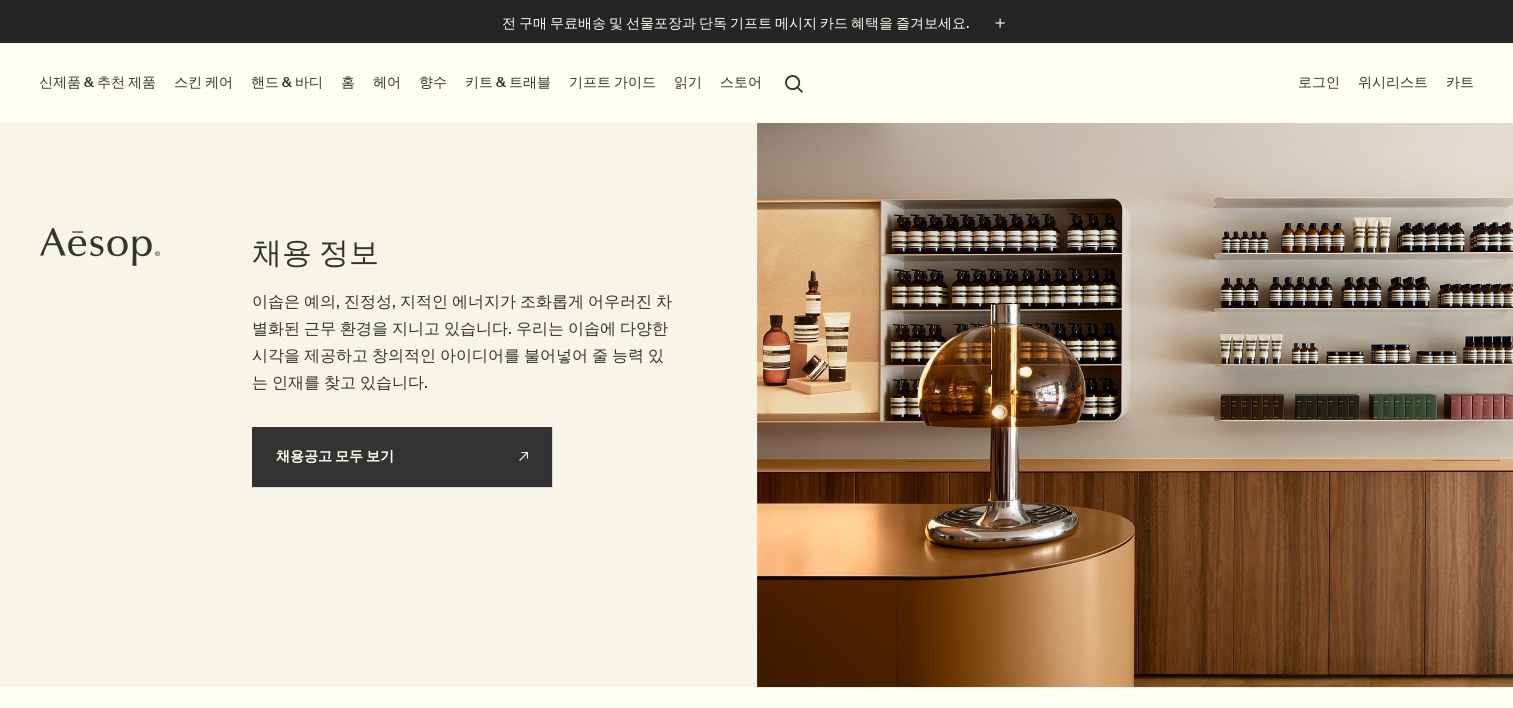 click on "채용공고 모두 보기   rightUpArrow" at bounding box center (402, 457) 